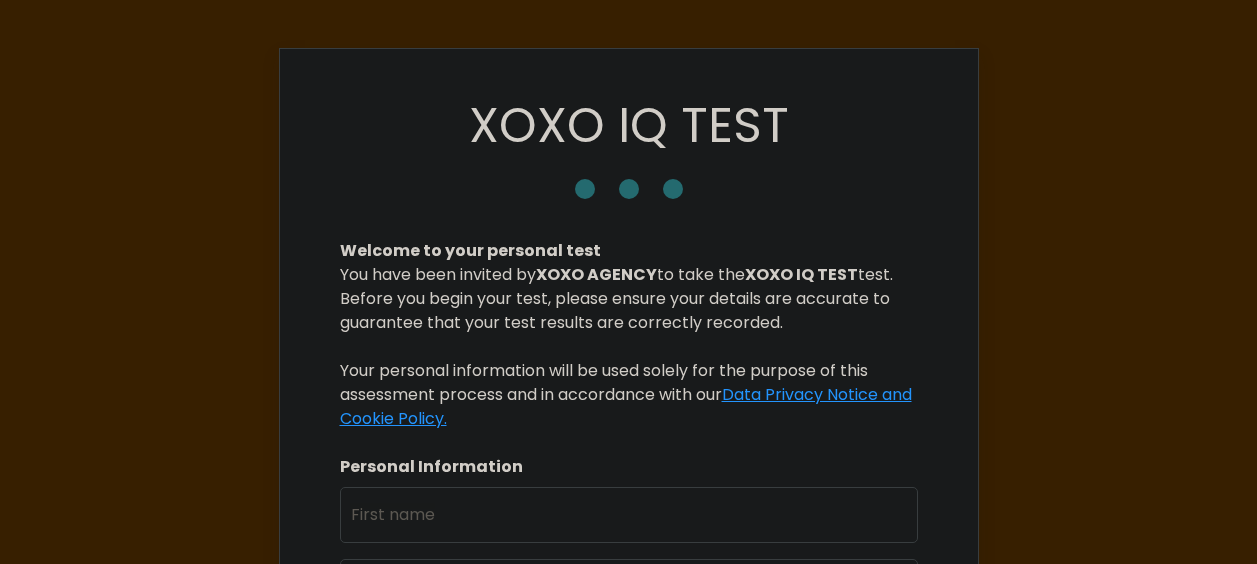 scroll, scrollTop: 0, scrollLeft: 0, axis: both 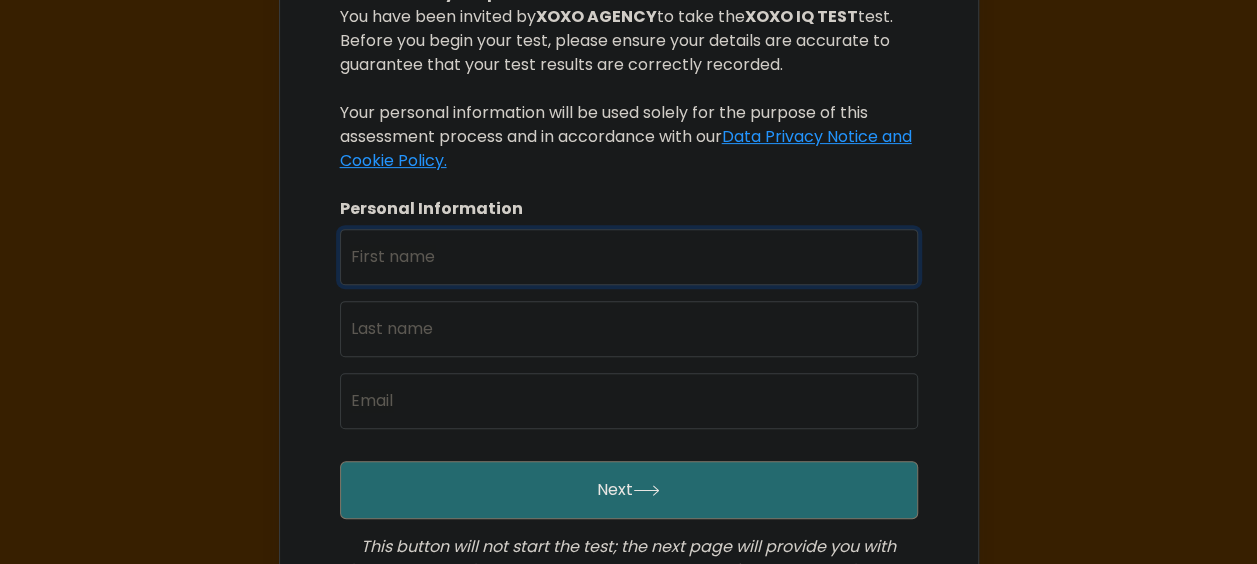 click at bounding box center [629, 257] 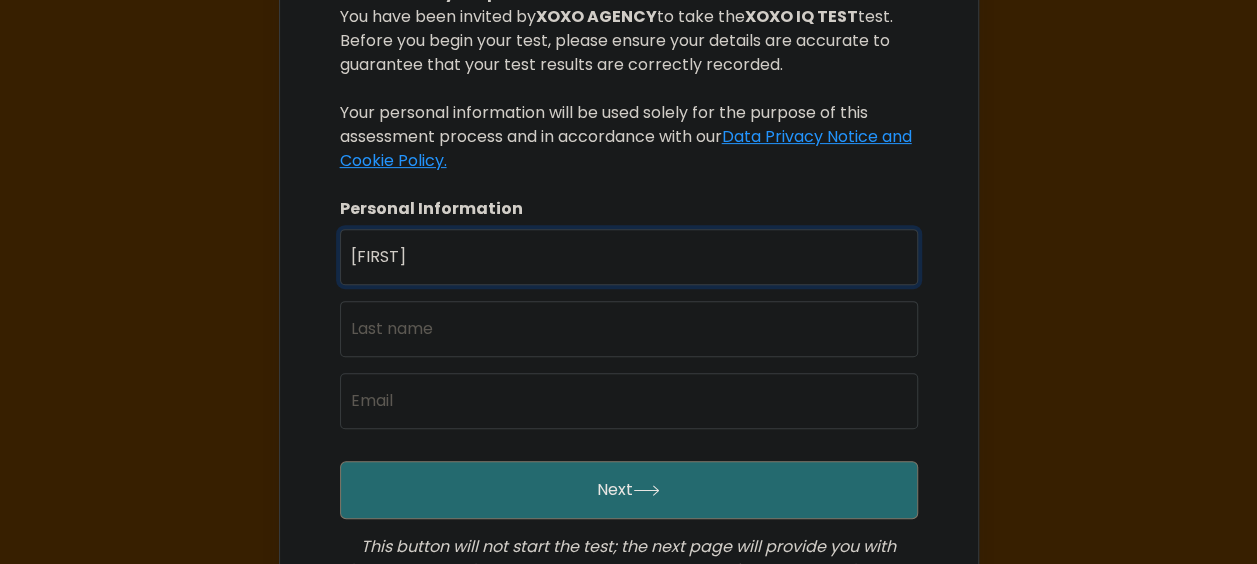 type on "[FIRST]" 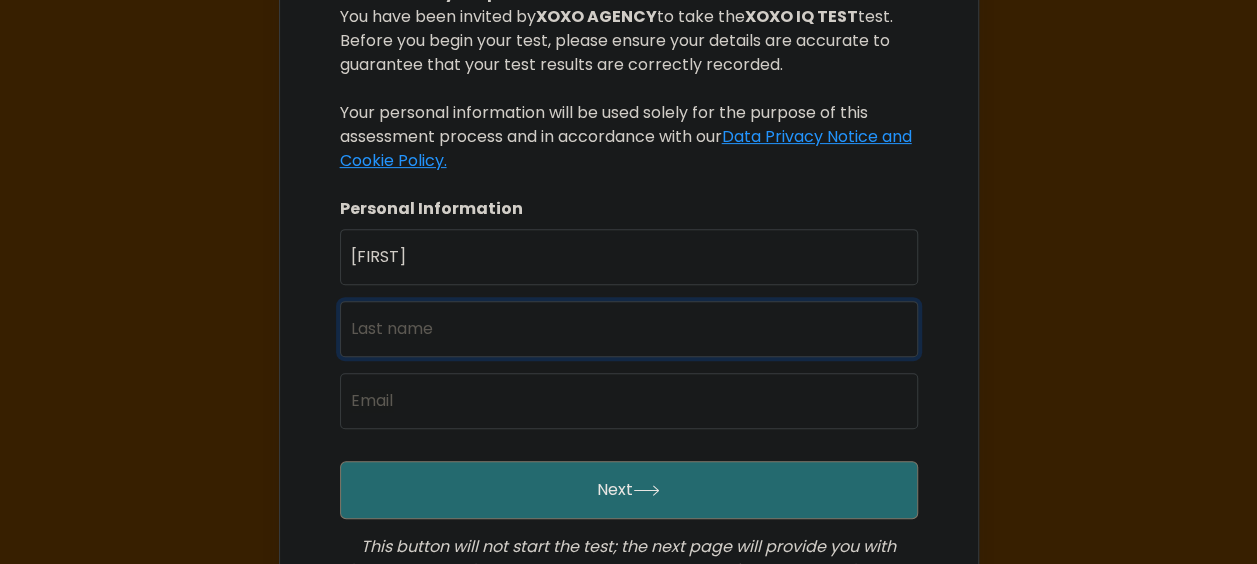 type on "Cortado" 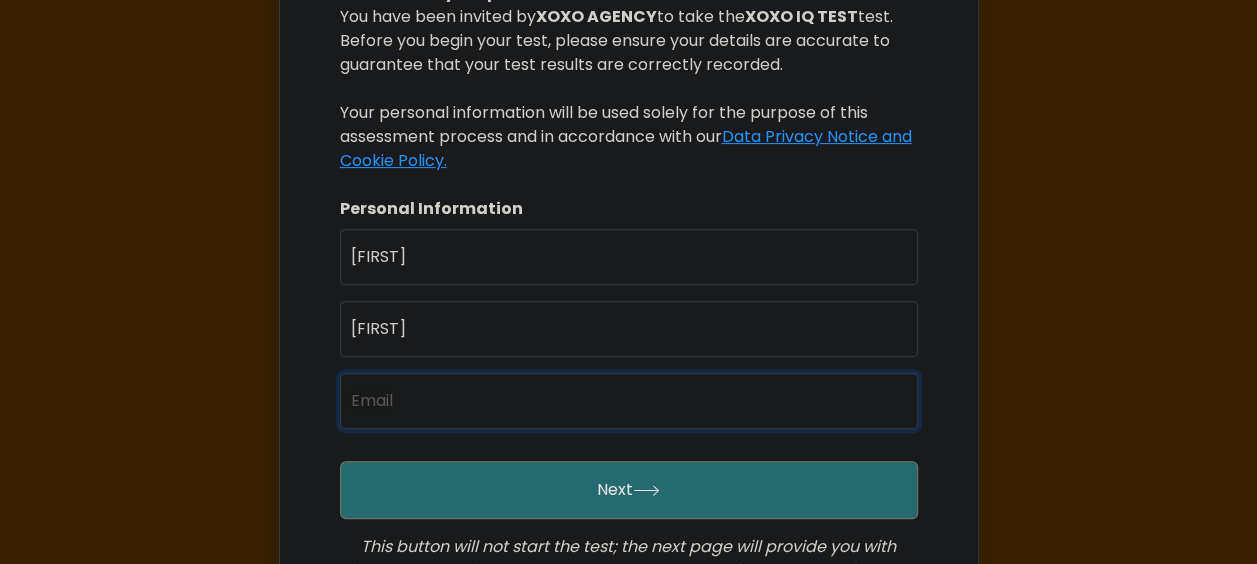 click at bounding box center [629, 401] 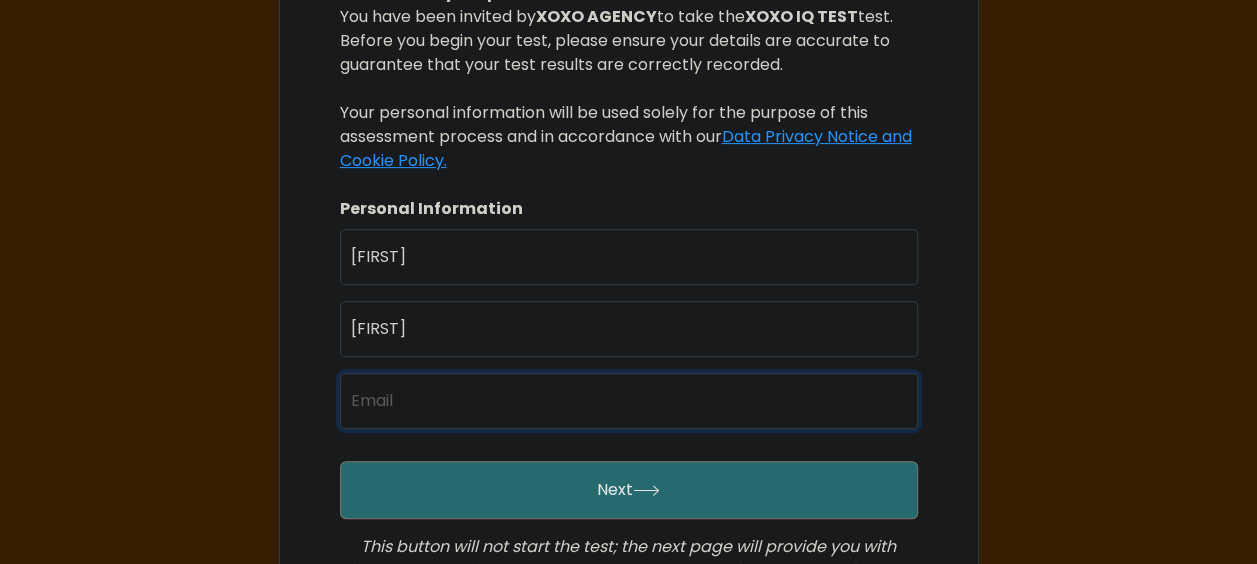 type on "cortadokez@gmail.com" 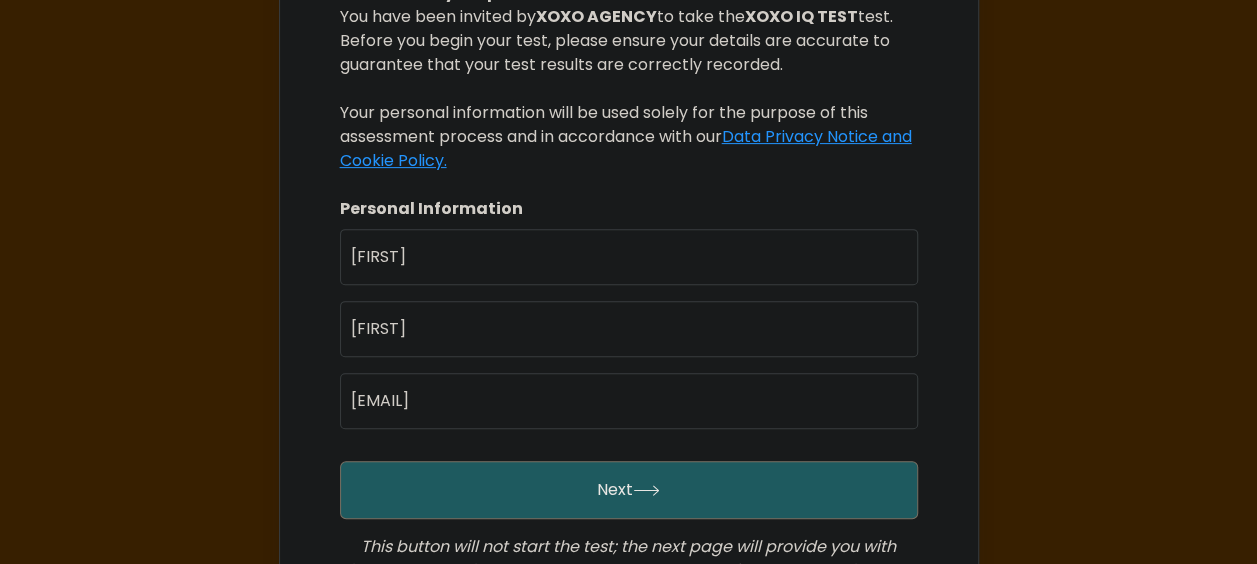 click on "Next" at bounding box center [629, 490] 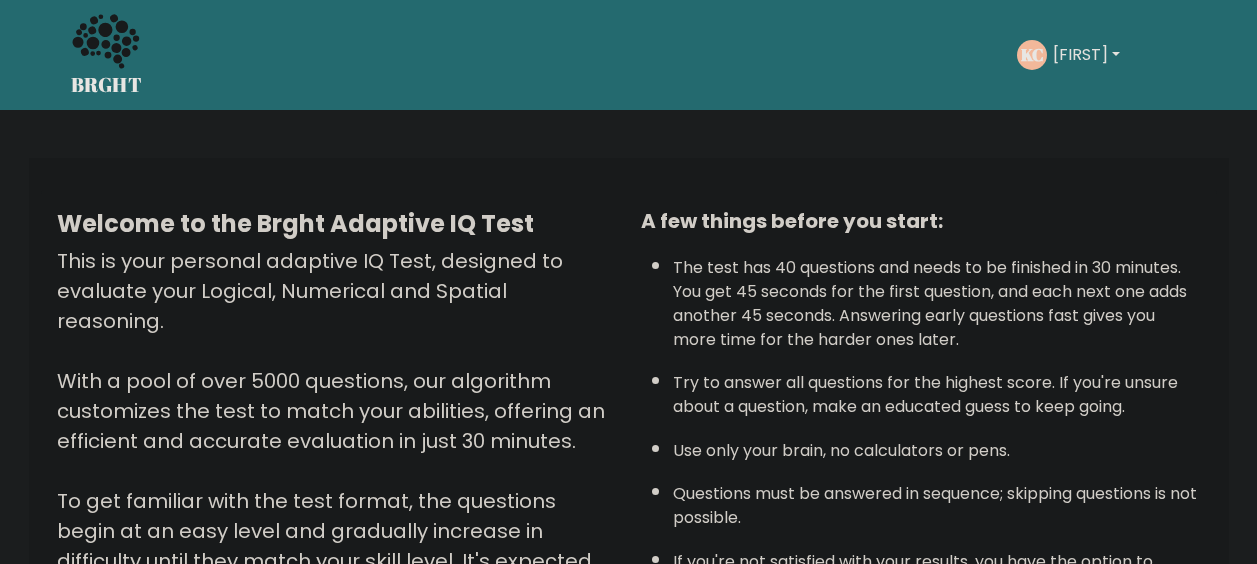 scroll, scrollTop: 0, scrollLeft: 0, axis: both 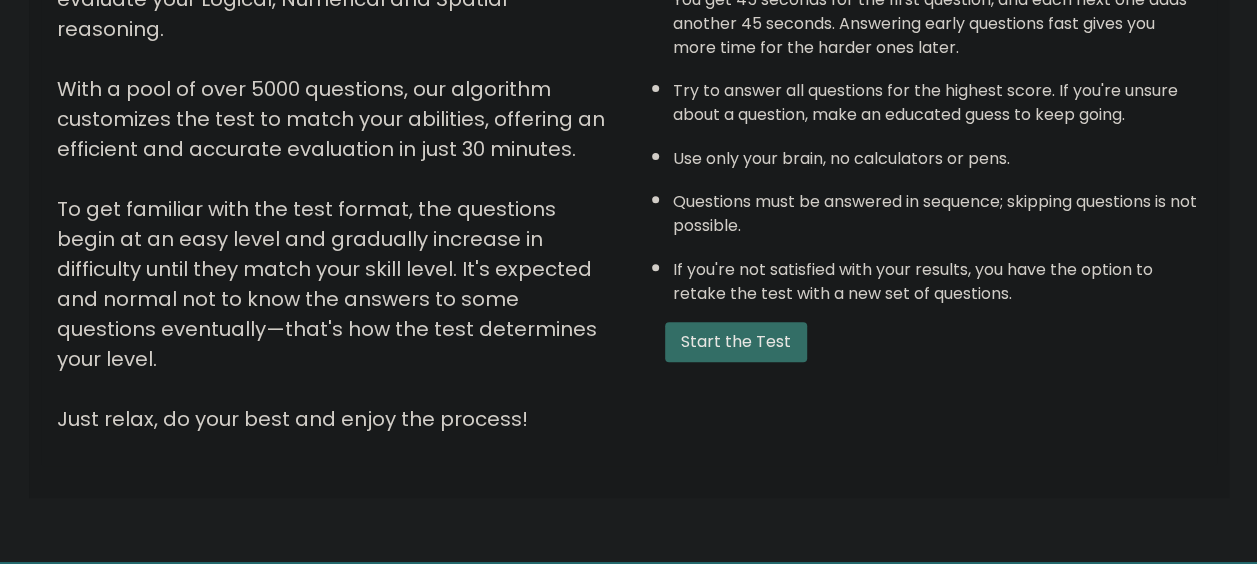 click on "Start the Test" at bounding box center [736, 342] 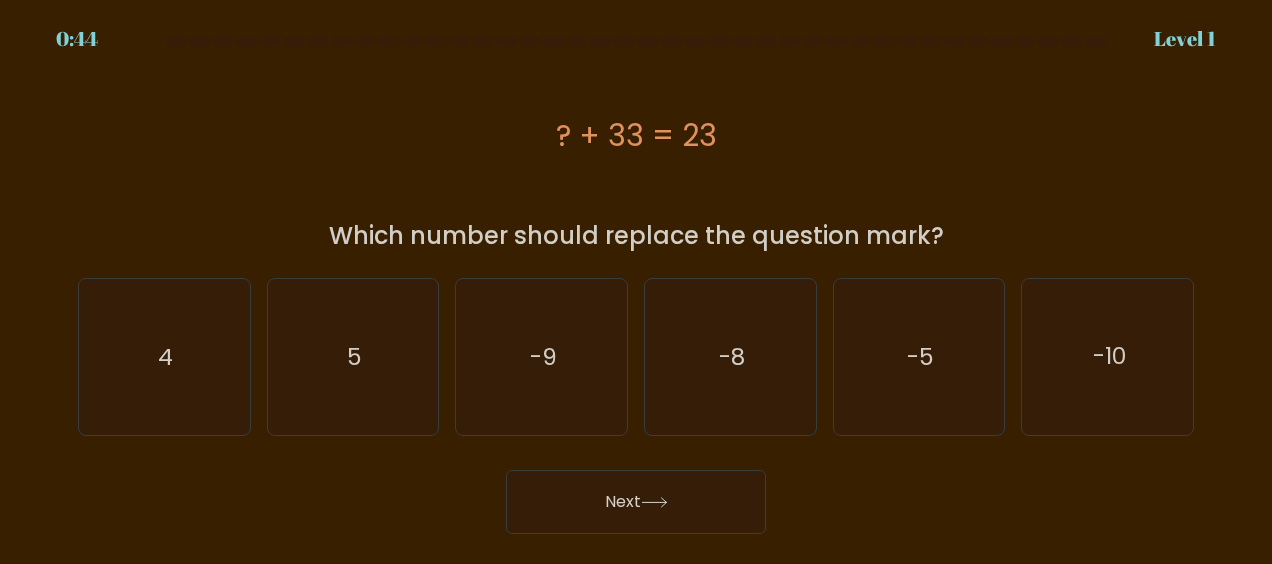 scroll, scrollTop: 0, scrollLeft: 0, axis: both 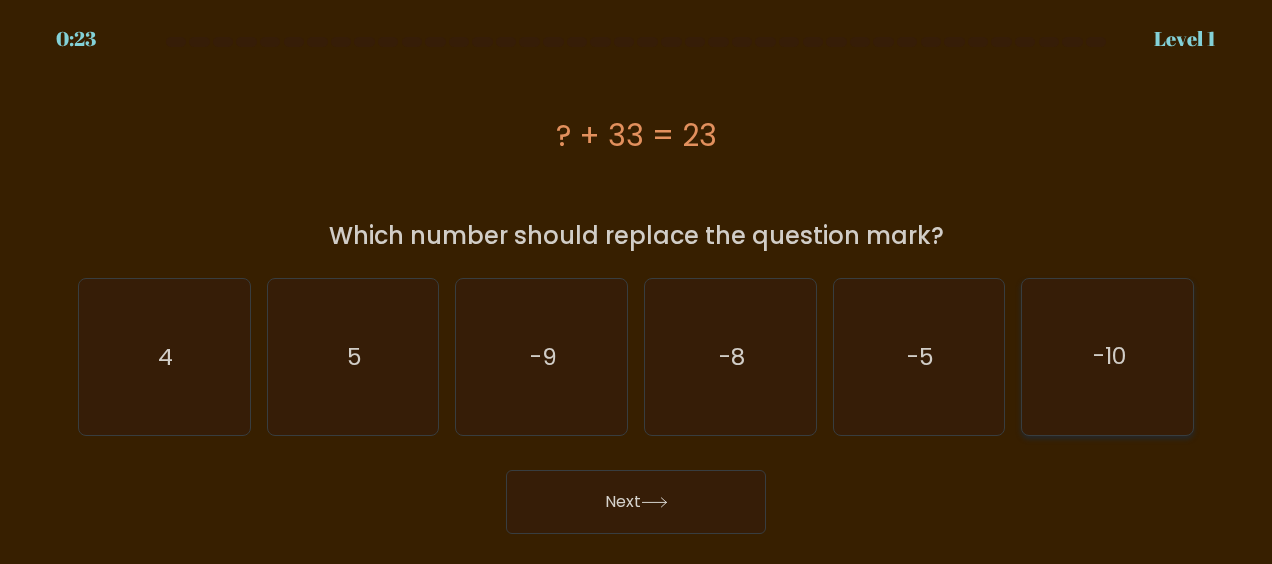 click on "-10" at bounding box center [1108, 357] 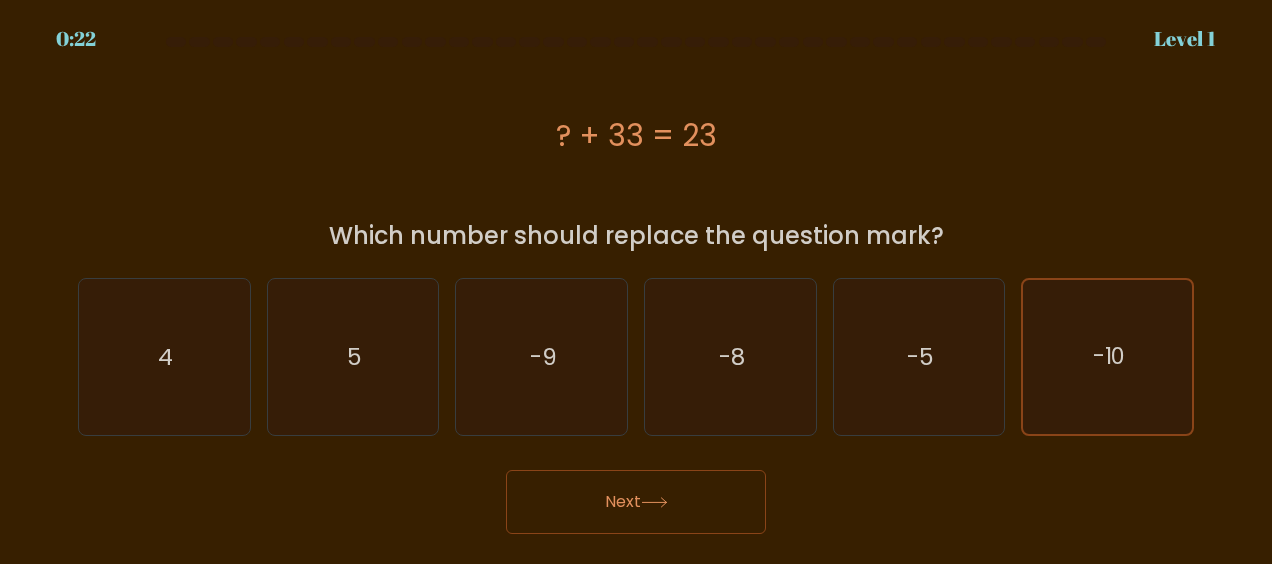 click on "Next" at bounding box center [636, 502] 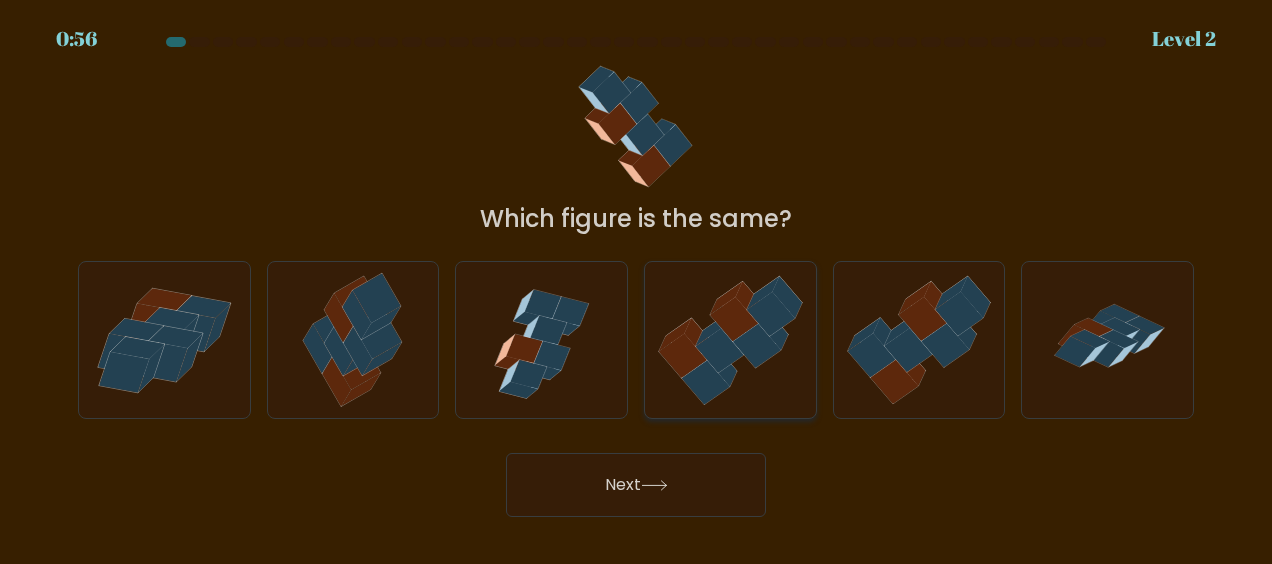 click at bounding box center [756, 345] 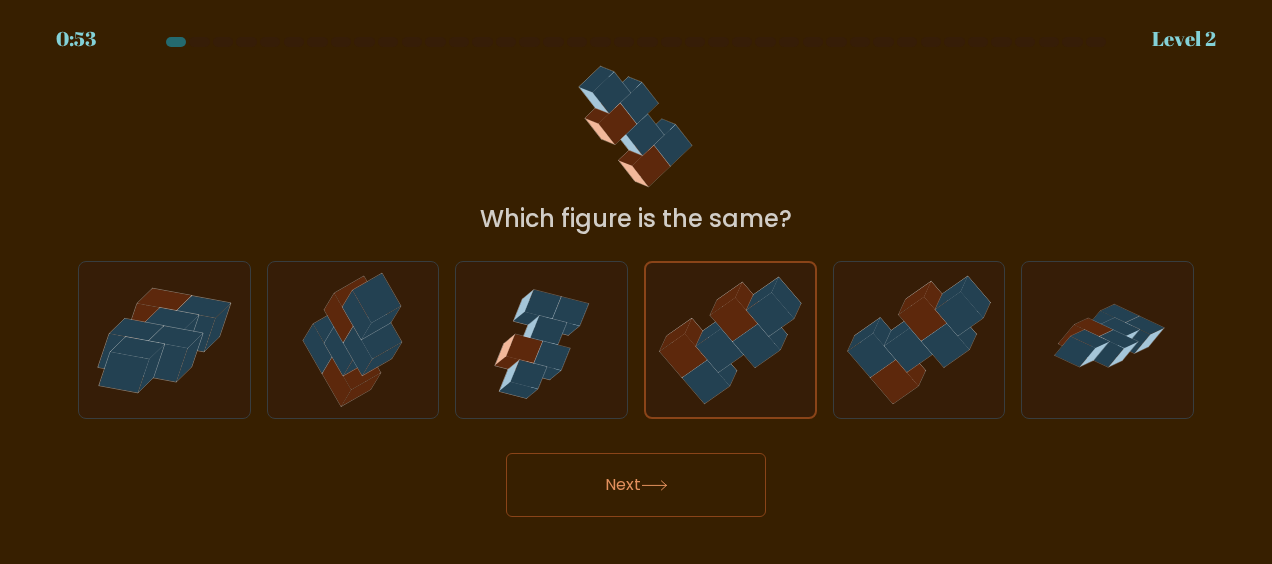 click on "Next" at bounding box center (636, 485) 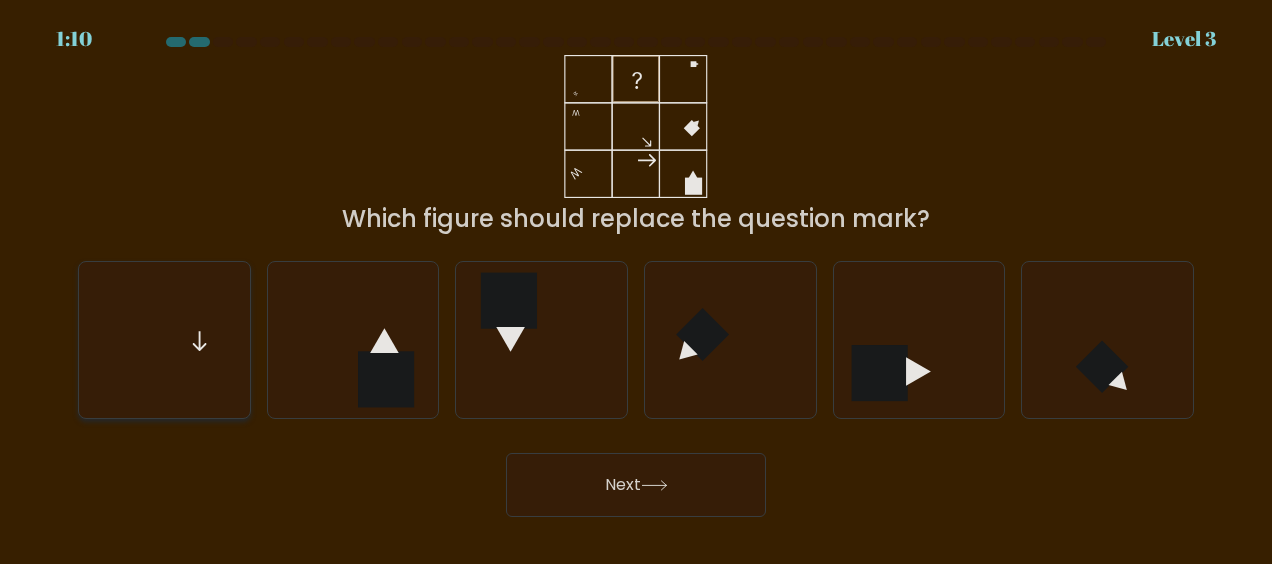 click at bounding box center (164, 340) 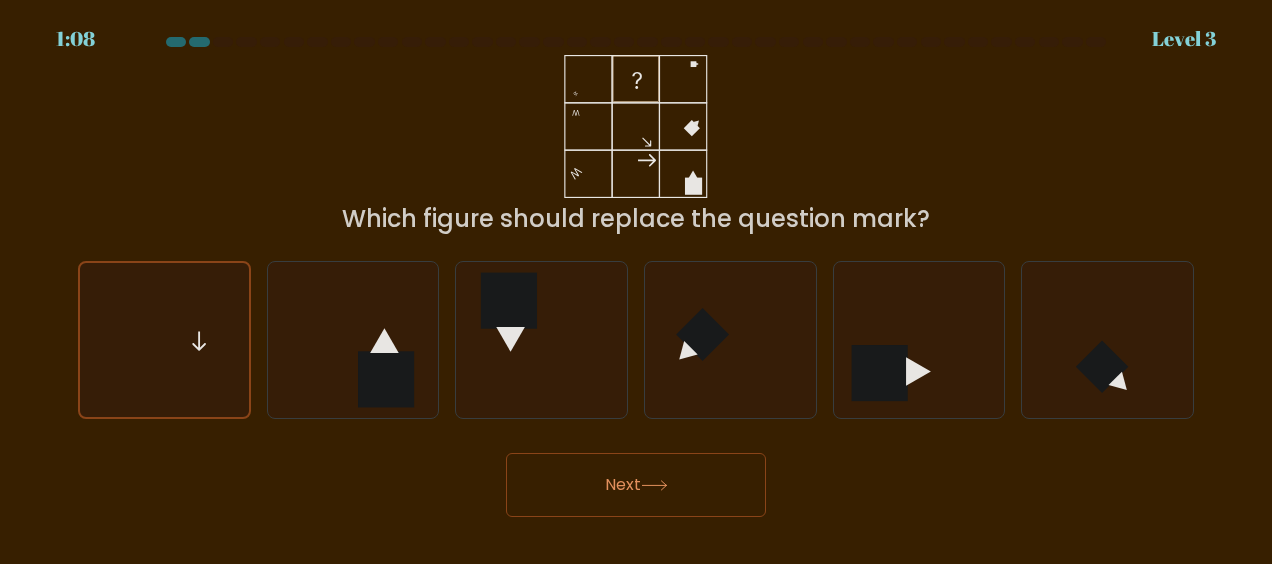 click on "Next" at bounding box center (636, 485) 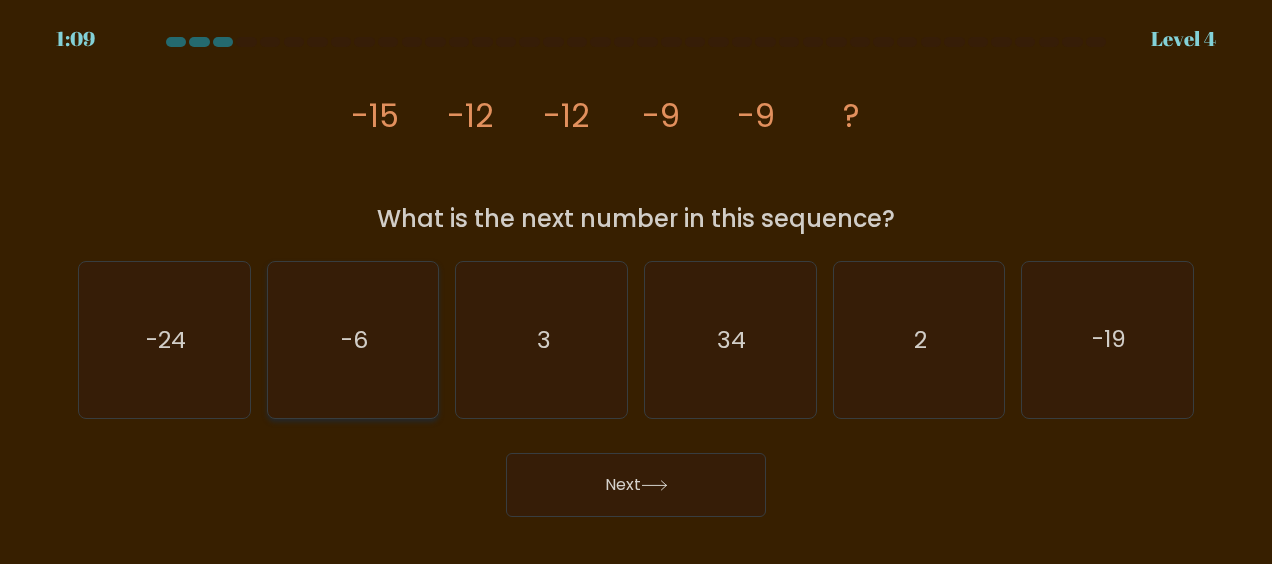 click on "-6" at bounding box center (354, 340) 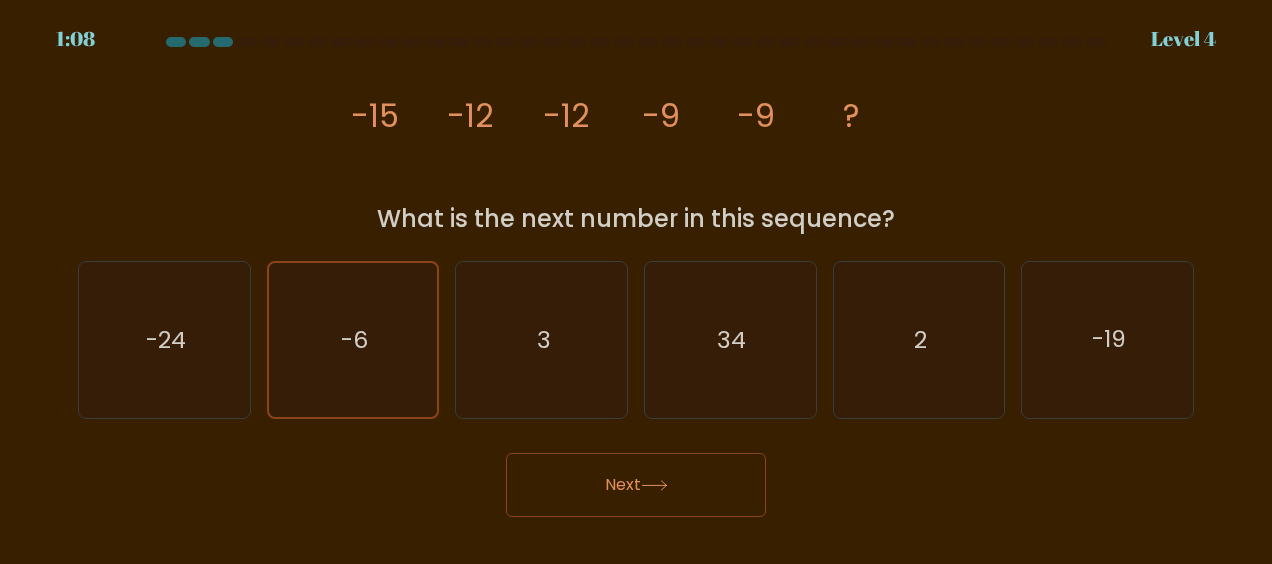 click on "Next" at bounding box center (636, 485) 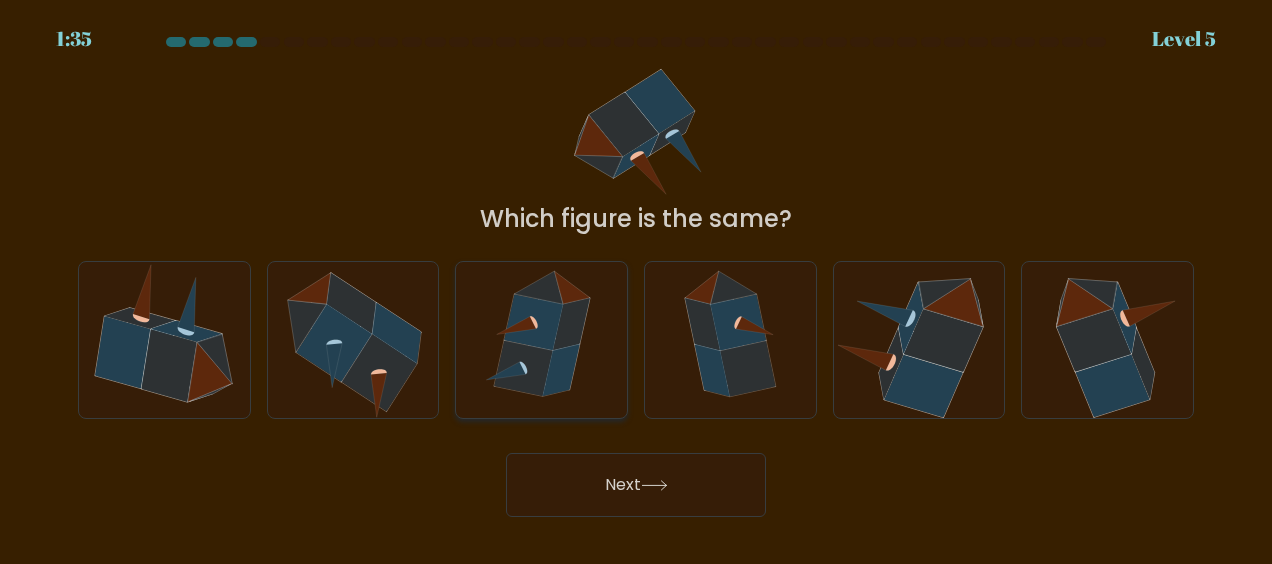 click at bounding box center [533, 323] 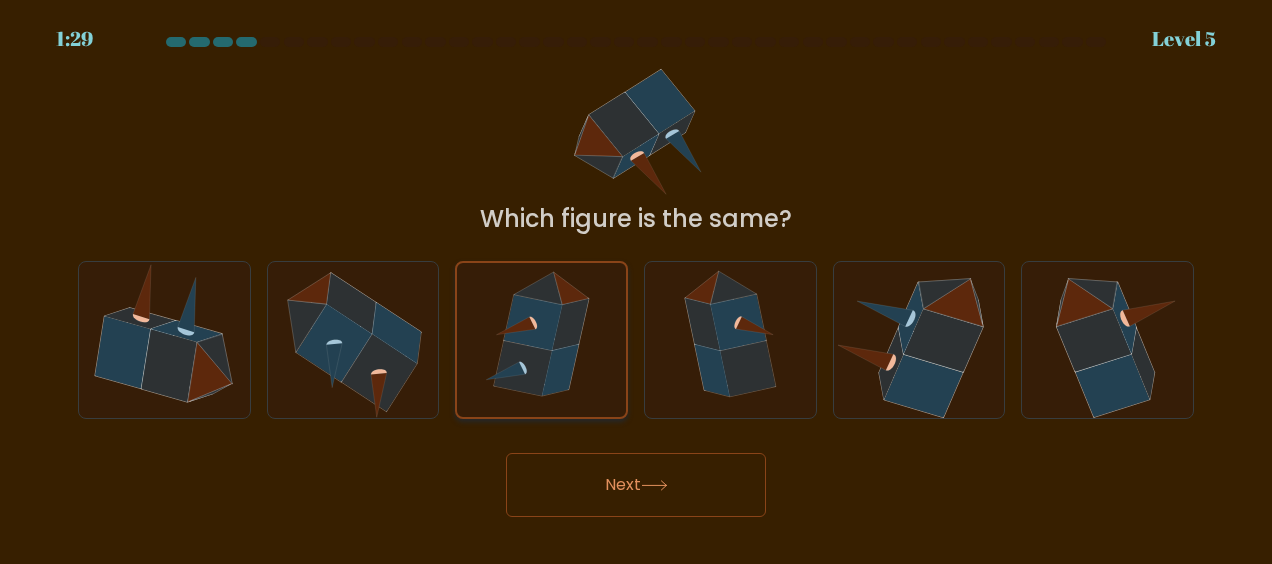 click at bounding box center (533, 322) 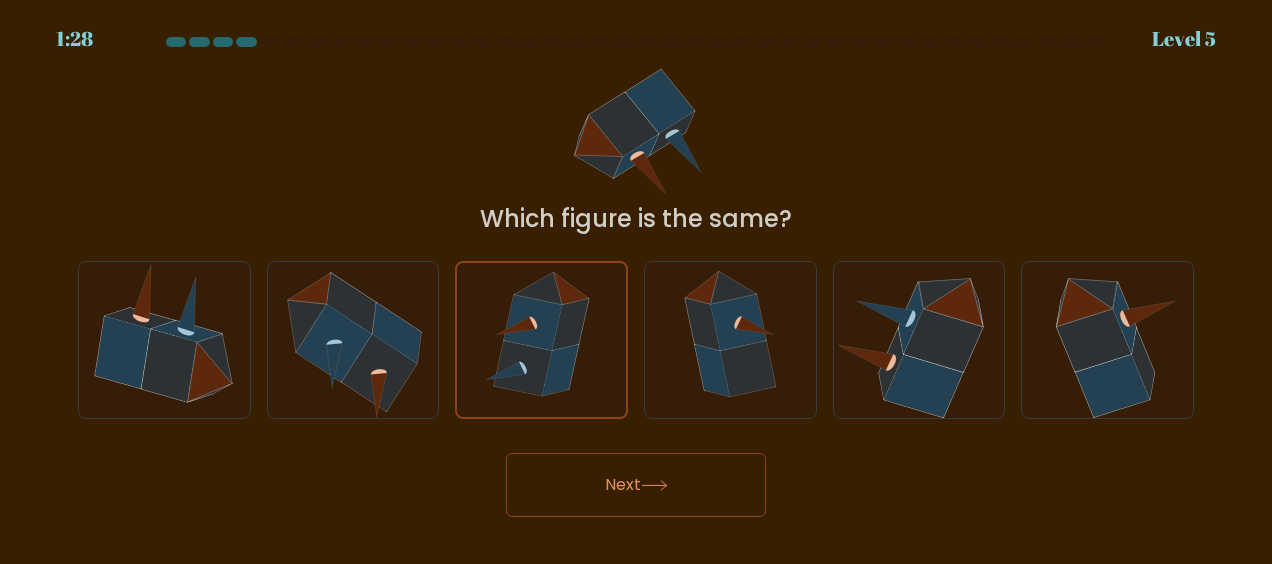 click on "Next" at bounding box center (636, 485) 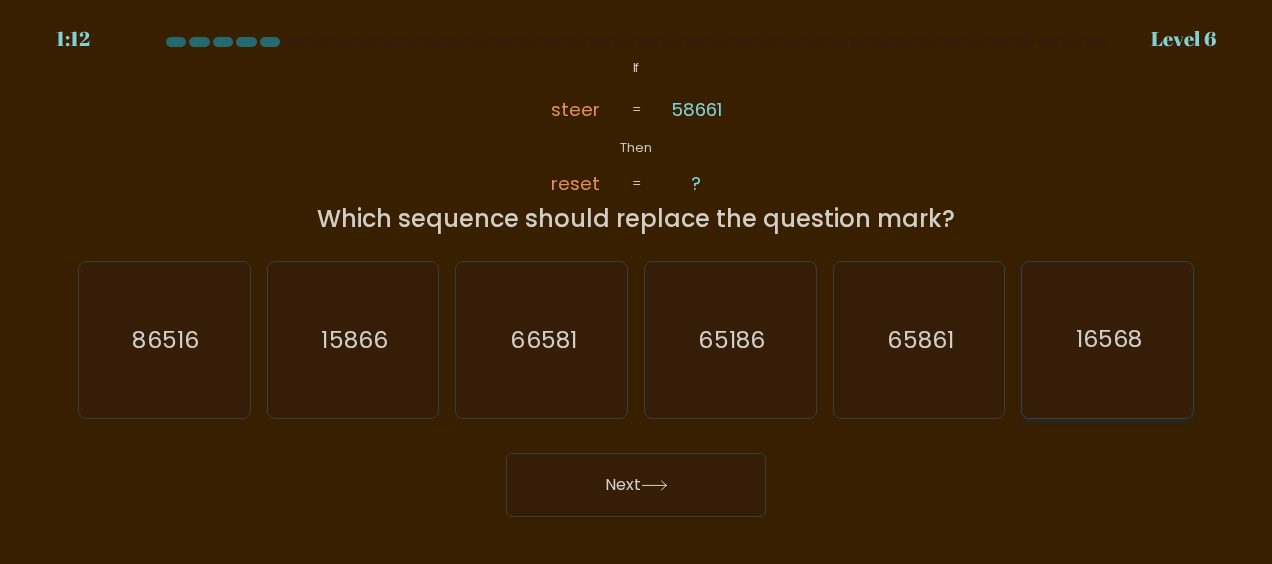 click on "16568" at bounding box center (1108, 340) 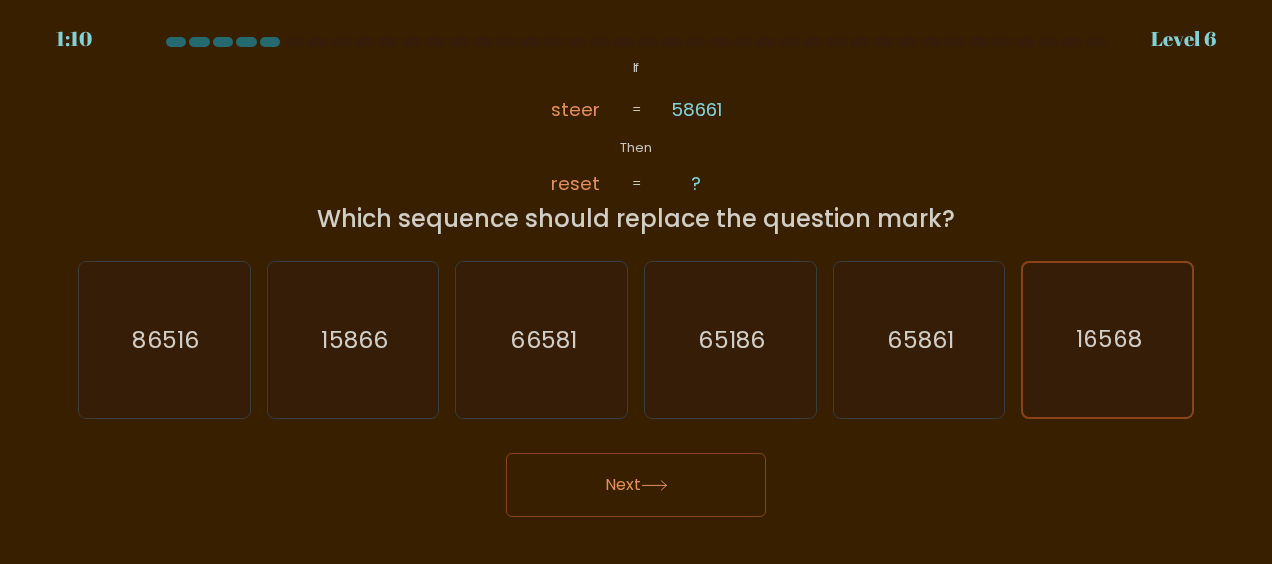 click on "Next" at bounding box center (636, 485) 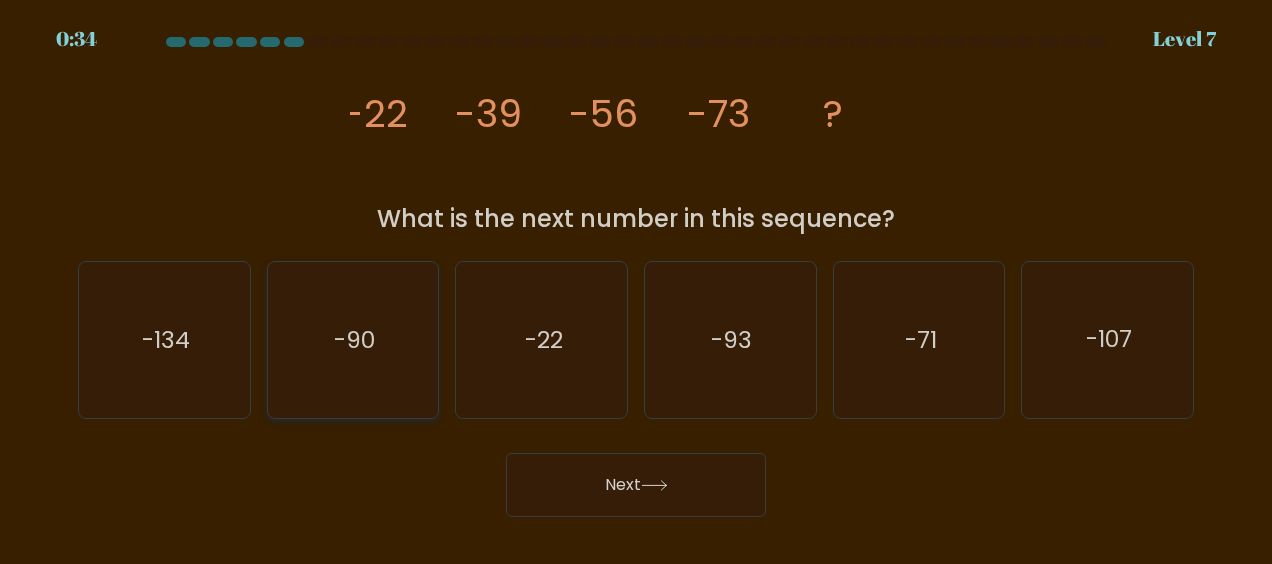 click on "-90" at bounding box center (353, 340) 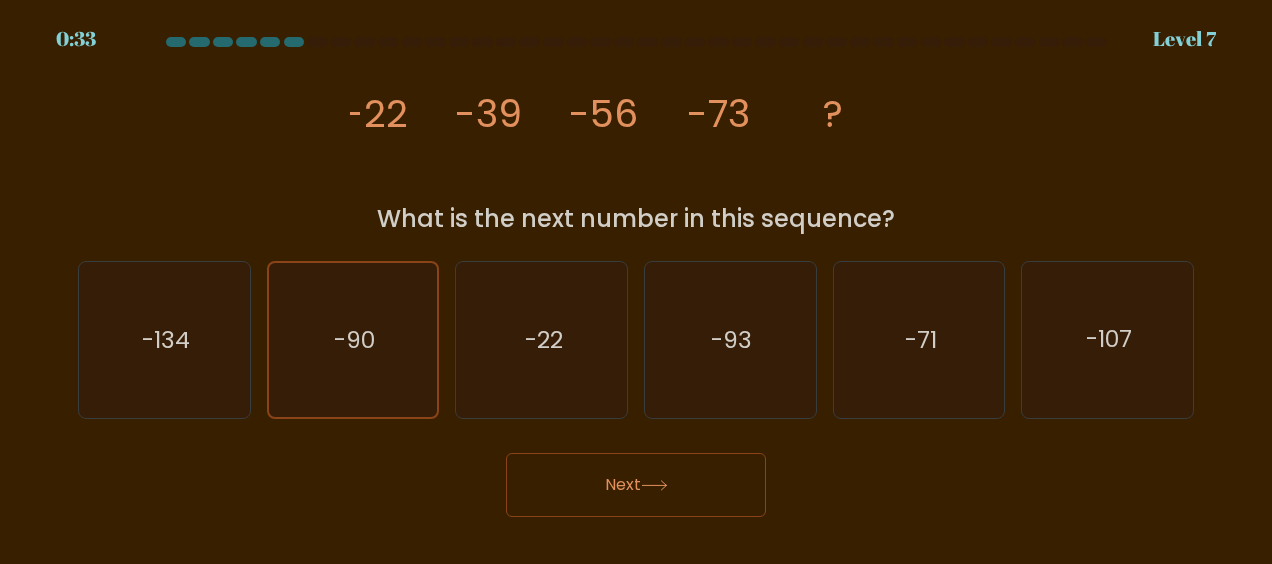 click on "Next" at bounding box center [636, 485] 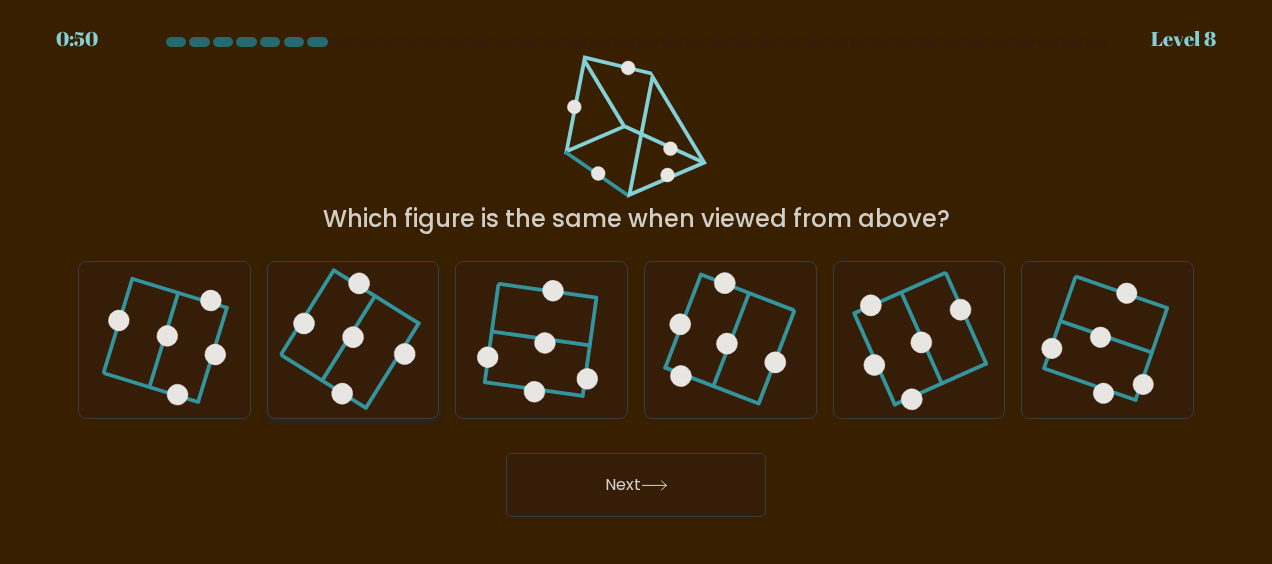 click at bounding box center [353, 340] 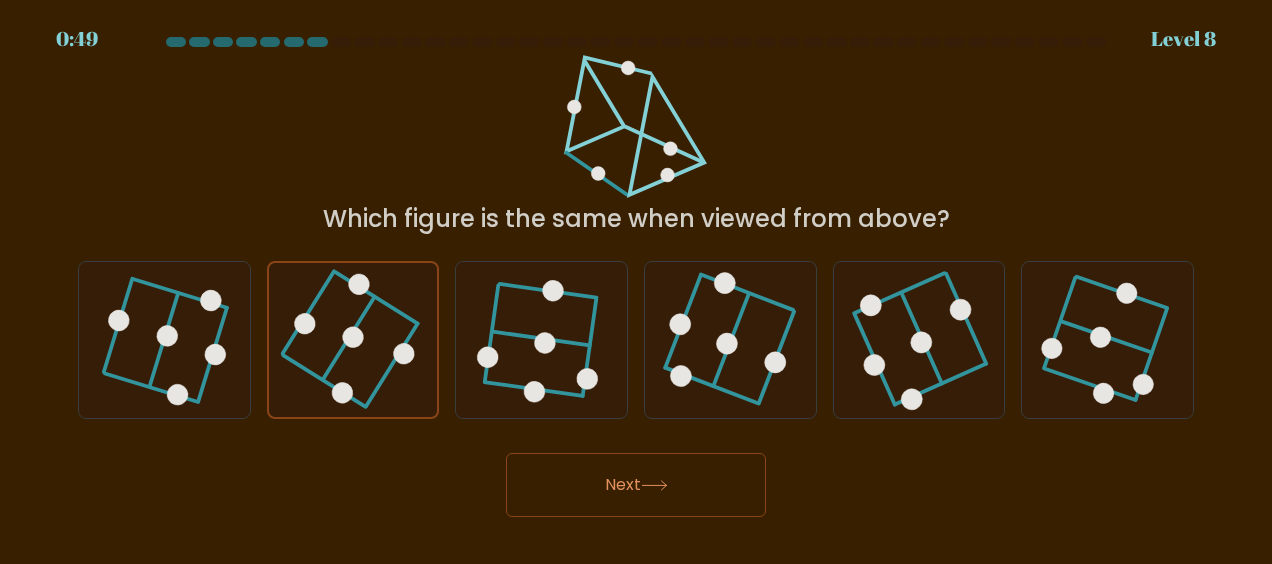 click on "Next" at bounding box center [636, 485] 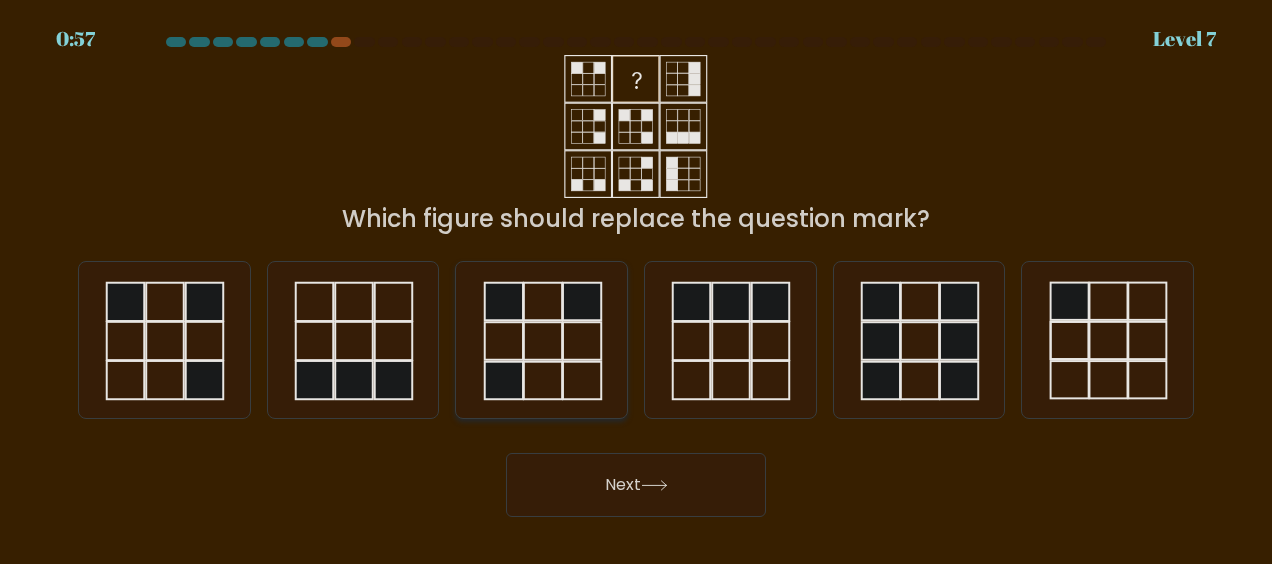 click at bounding box center [542, 340] 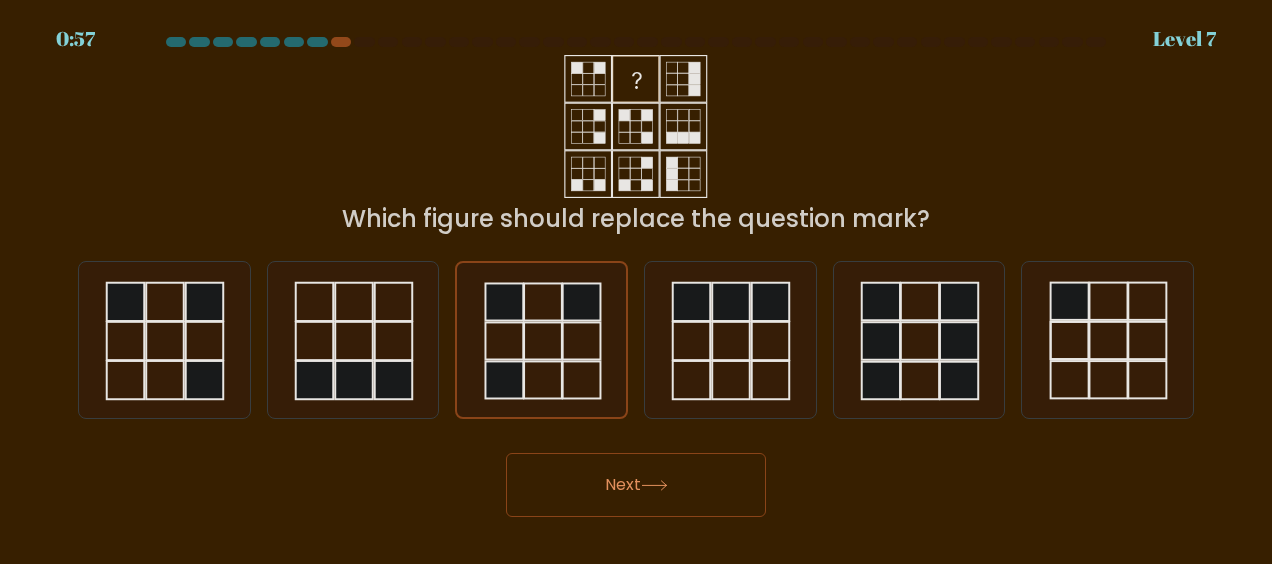click on "Next" at bounding box center [636, 485] 